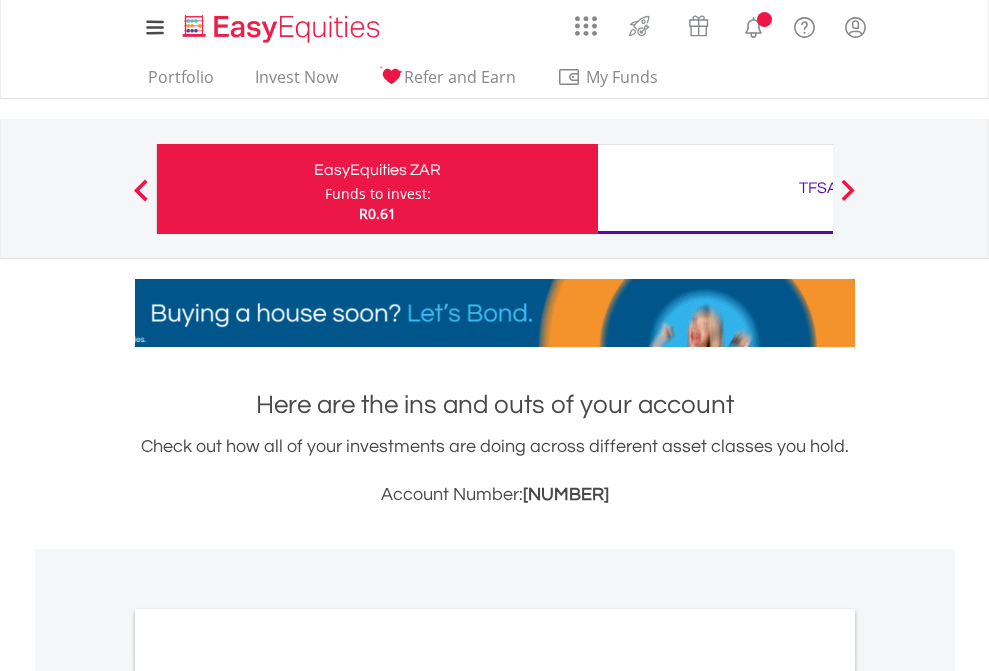scroll, scrollTop: 0, scrollLeft: 0, axis: both 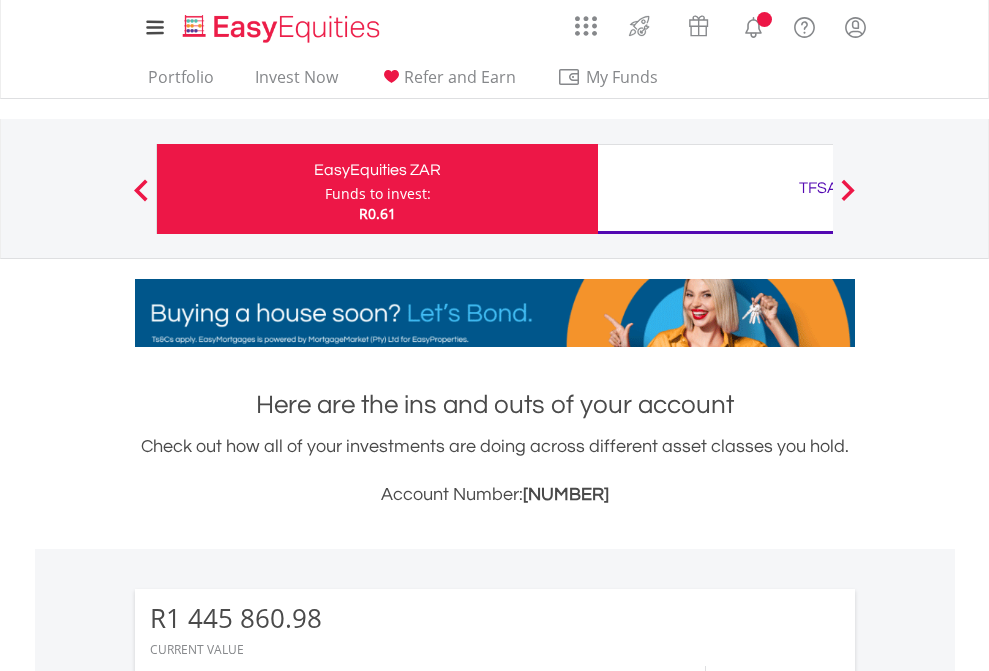 click on "Funds to invest:" at bounding box center (378, 194) 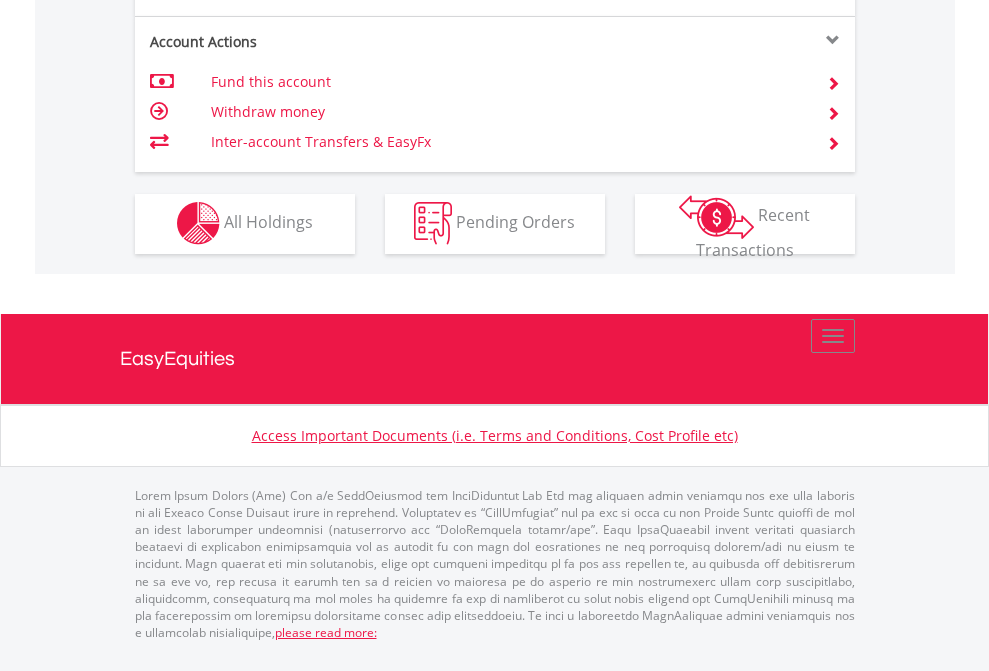 scroll, scrollTop: 1997, scrollLeft: 0, axis: vertical 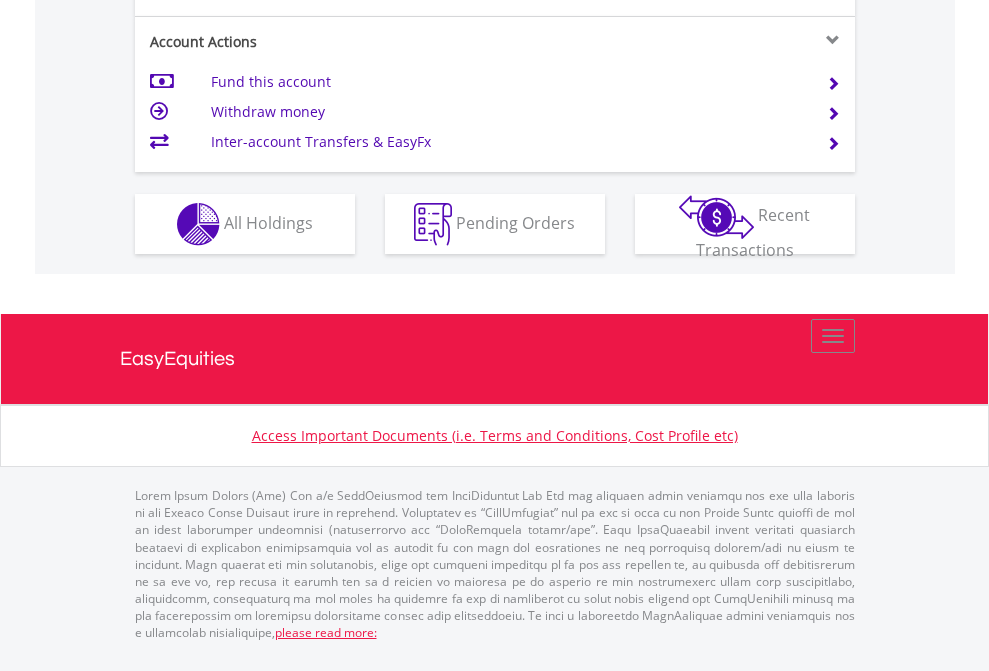 click on "Investment types" at bounding box center [706, -337] 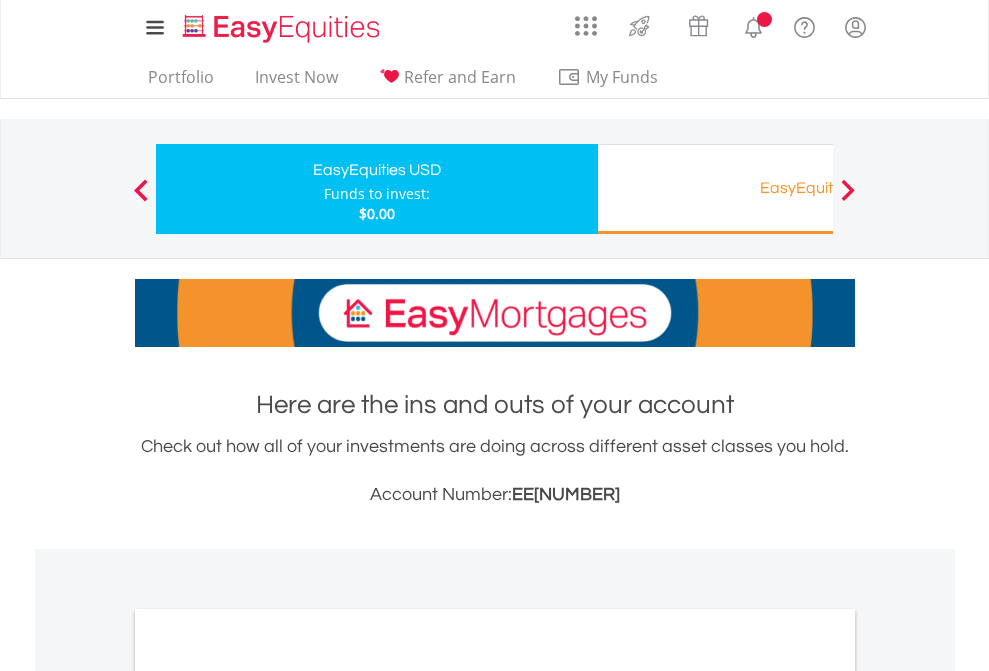 scroll, scrollTop: 0, scrollLeft: 0, axis: both 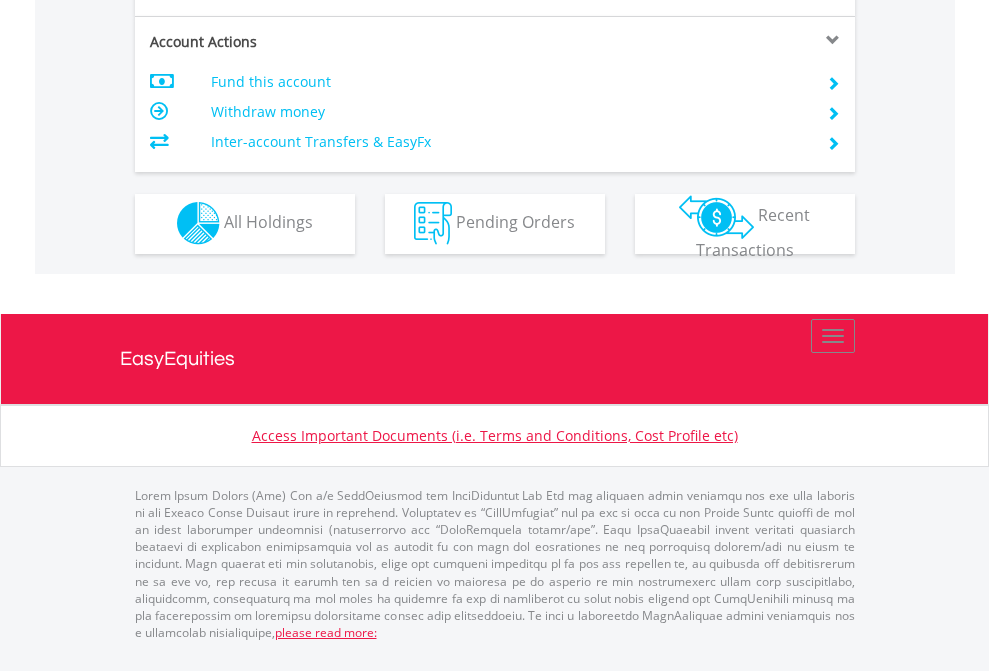click on "Investment types" at bounding box center [706, -353] 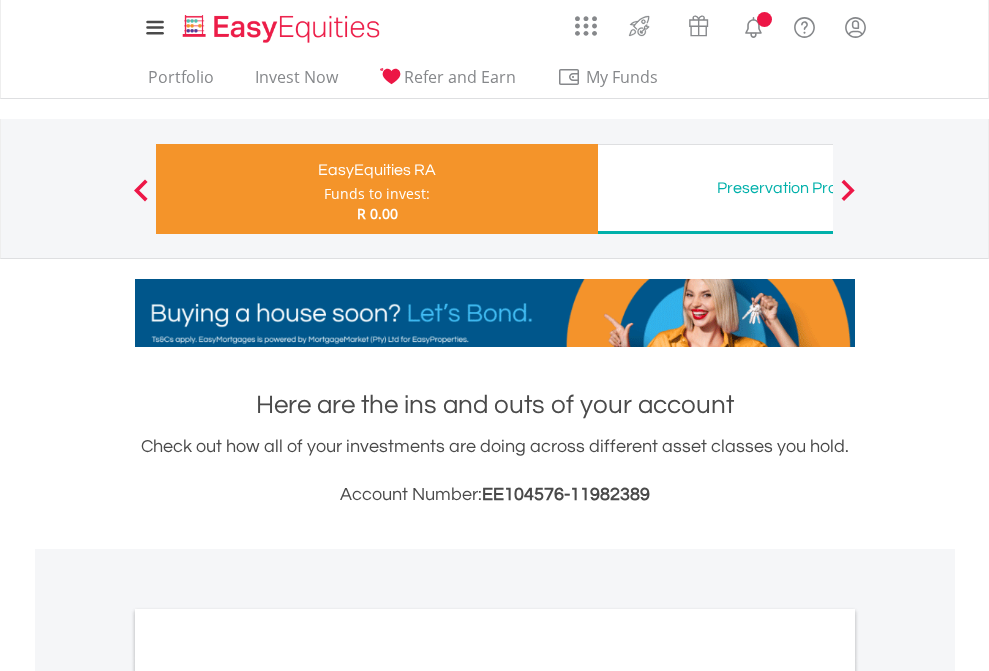 scroll, scrollTop: 0, scrollLeft: 0, axis: both 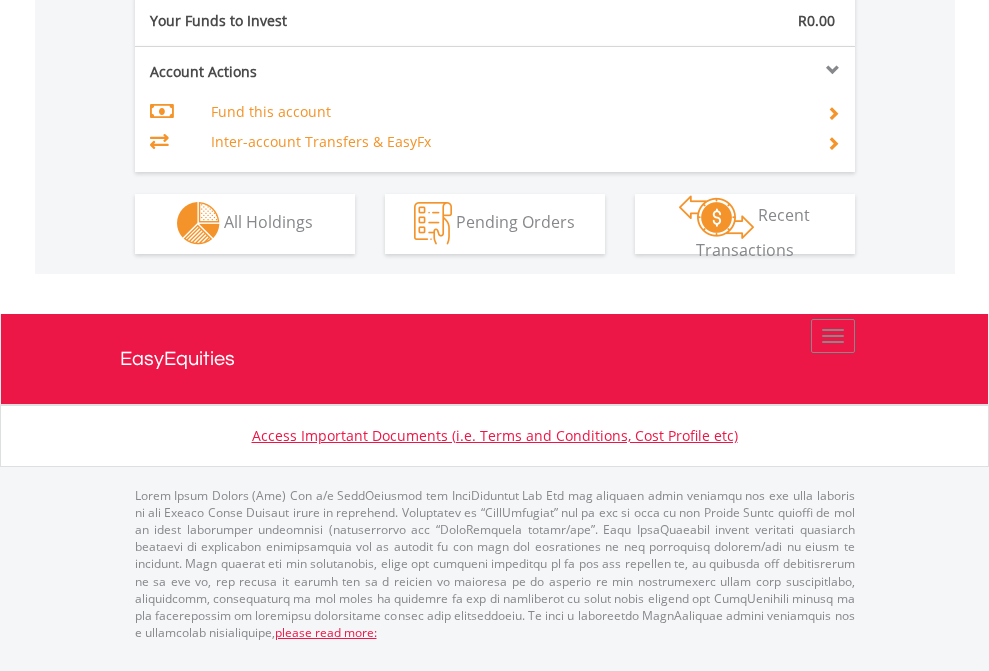 click on "Investment types" at bounding box center [706, -323] 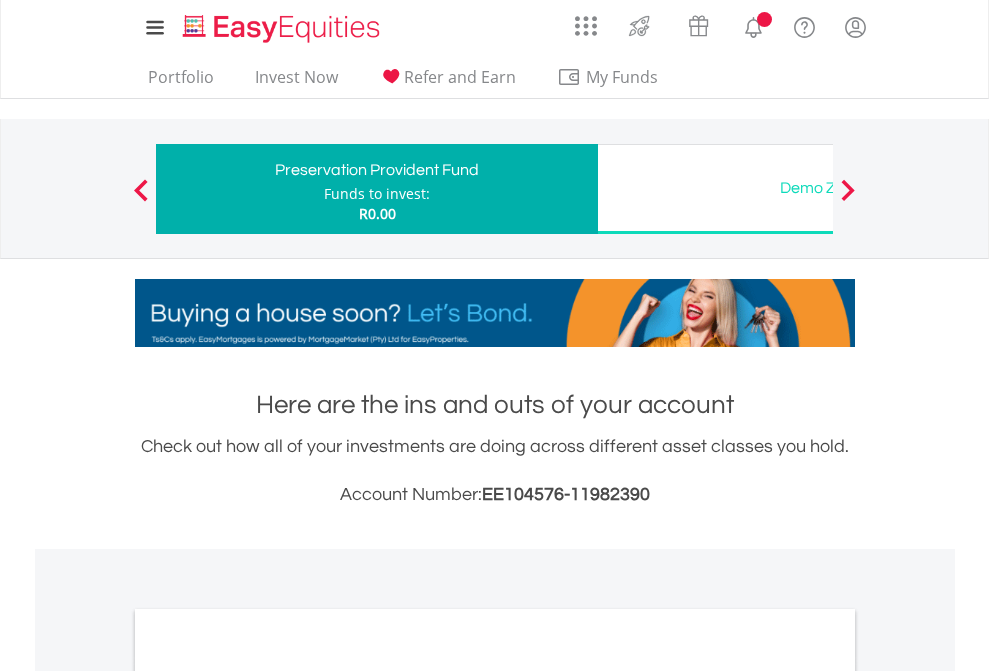 scroll, scrollTop: 0, scrollLeft: 0, axis: both 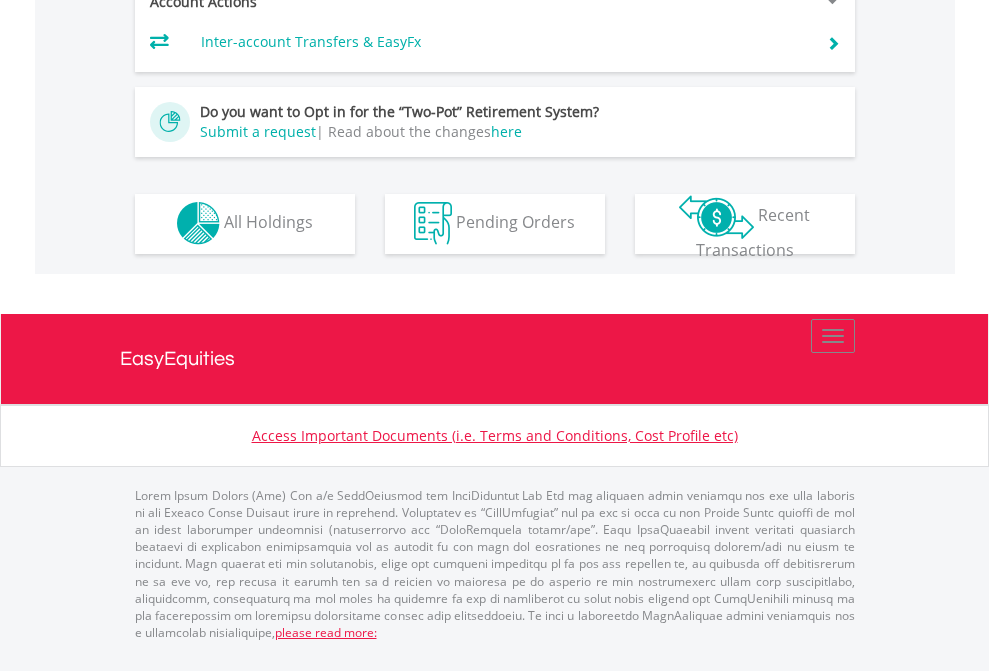 click on "Investment types" at bounding box center (706, -393) 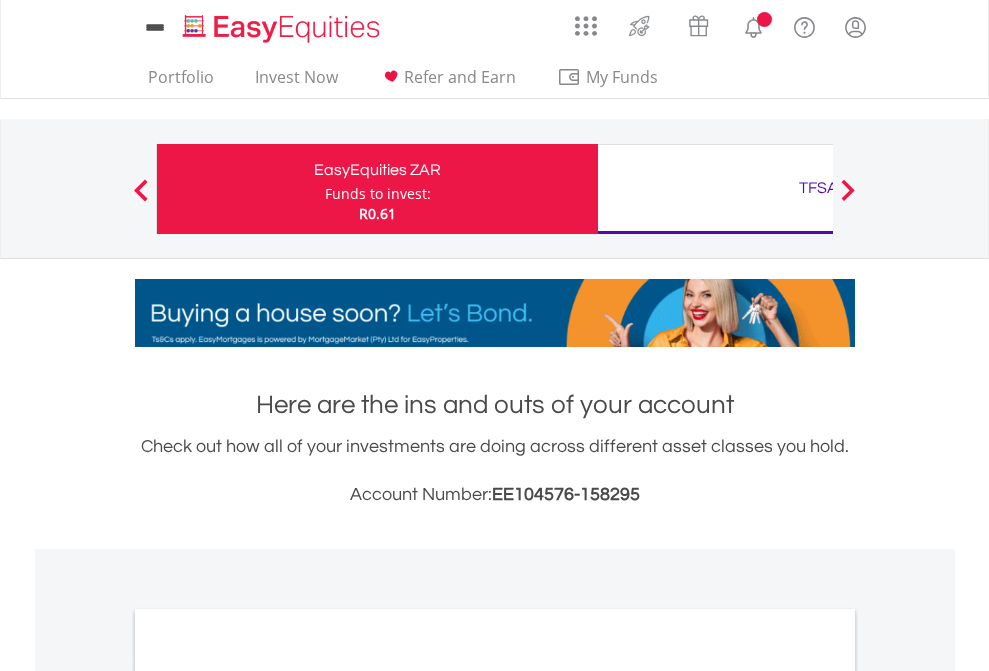 scroll, scrollTop: 0, scrollLeft: 0, axis: both 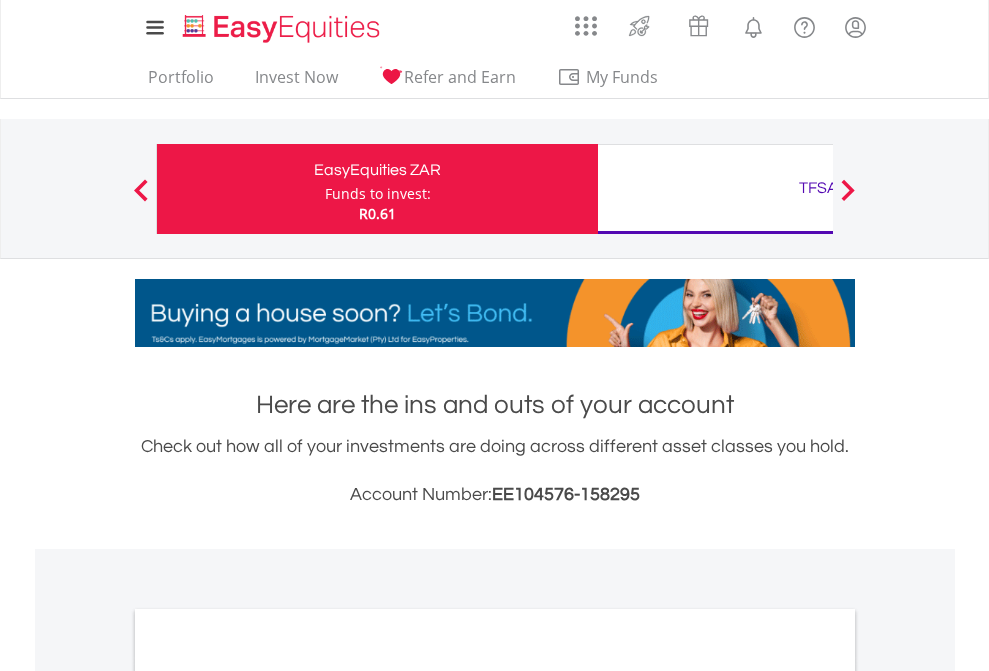 click on "All Holdings" at bounding box center (268, 1096) 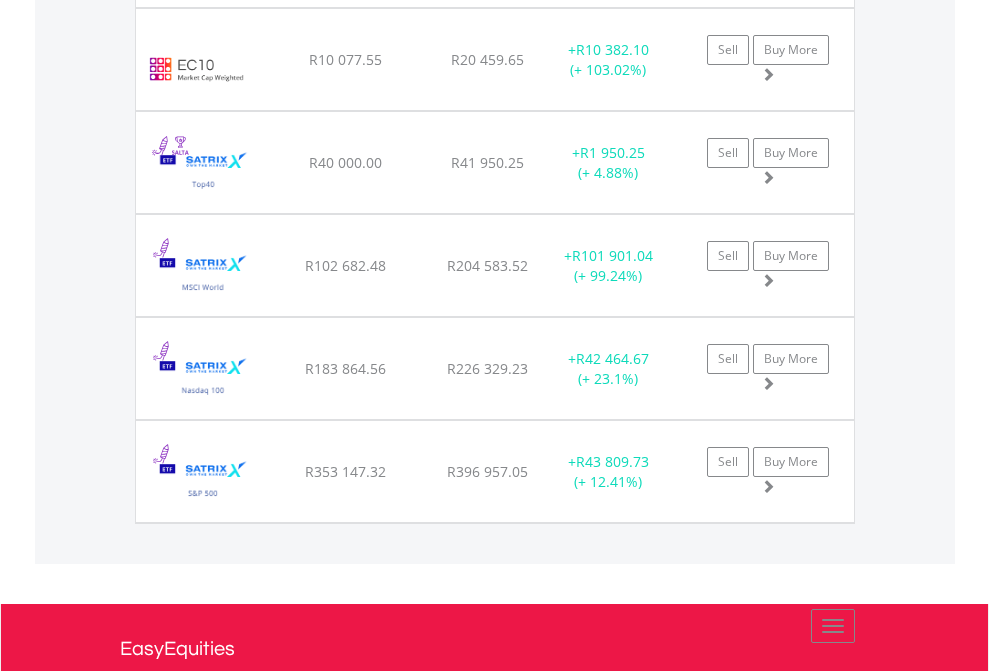 scroll, scrollTop: 2345, scrollLeft: 0, axis: vertical 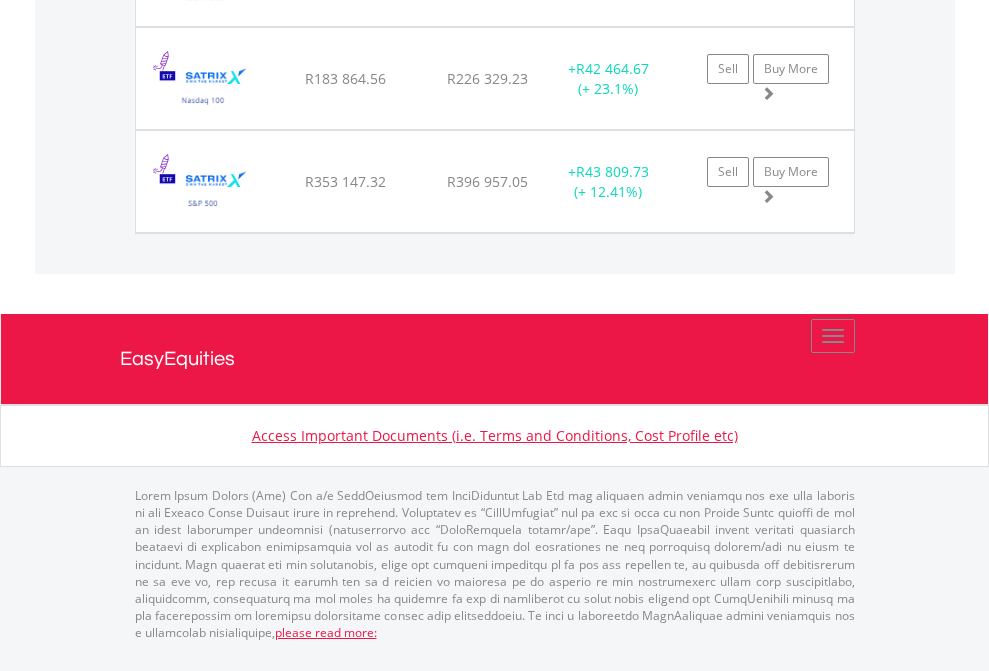 click on "TFSA" at bounding box center [818, -2035] 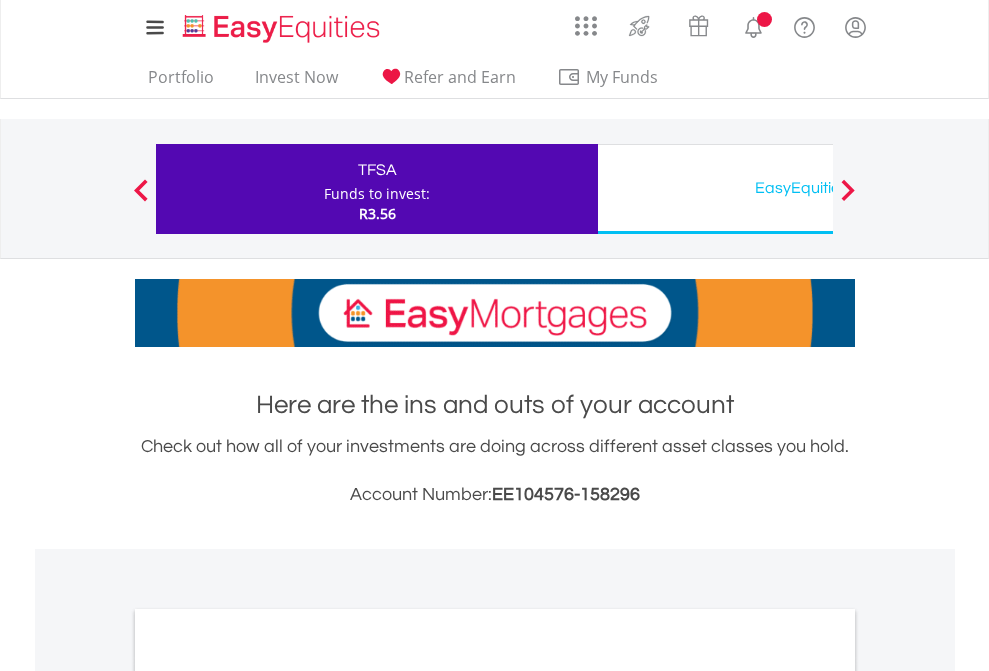 scroll, scrollTop: 0, scrollLeft: 0, axis: both 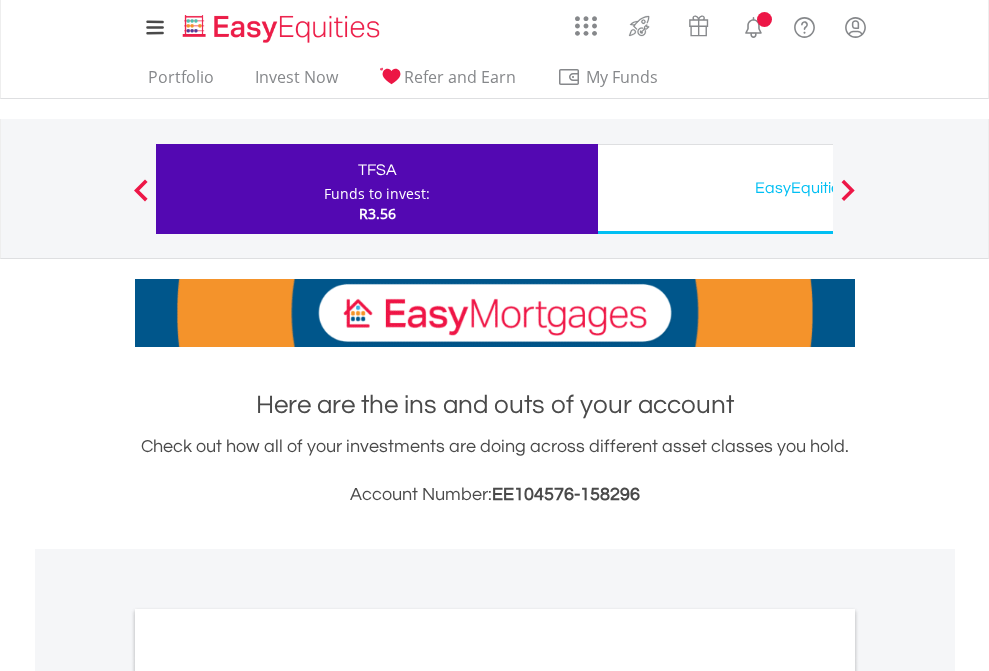 click on "All Holdings" at bounding box center [268, 1096] 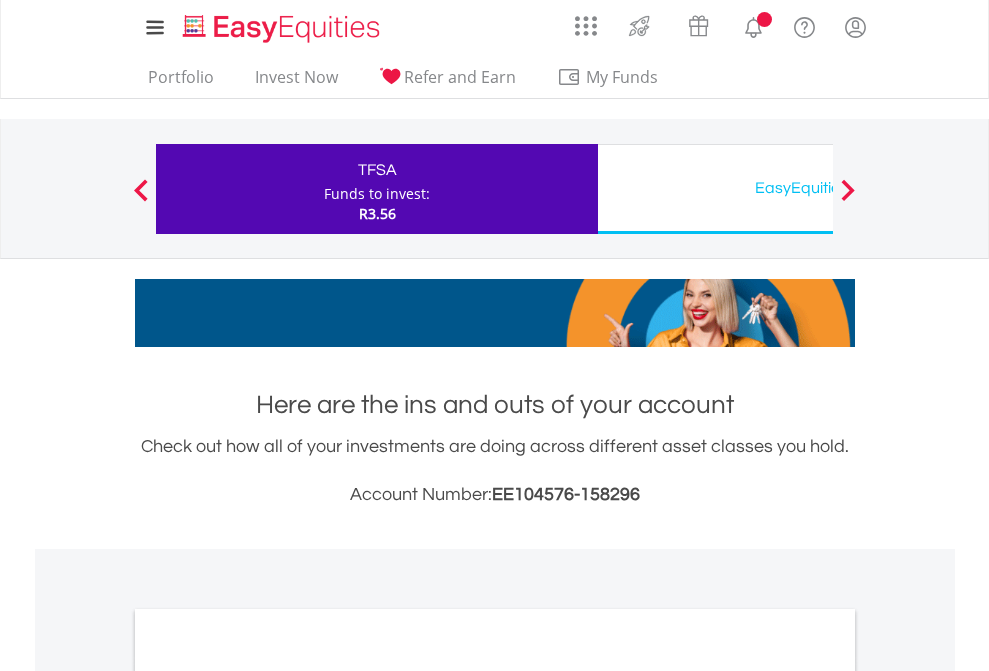 scroll, scrollTop: 1202, scrollLeft: 0, axis: vertical 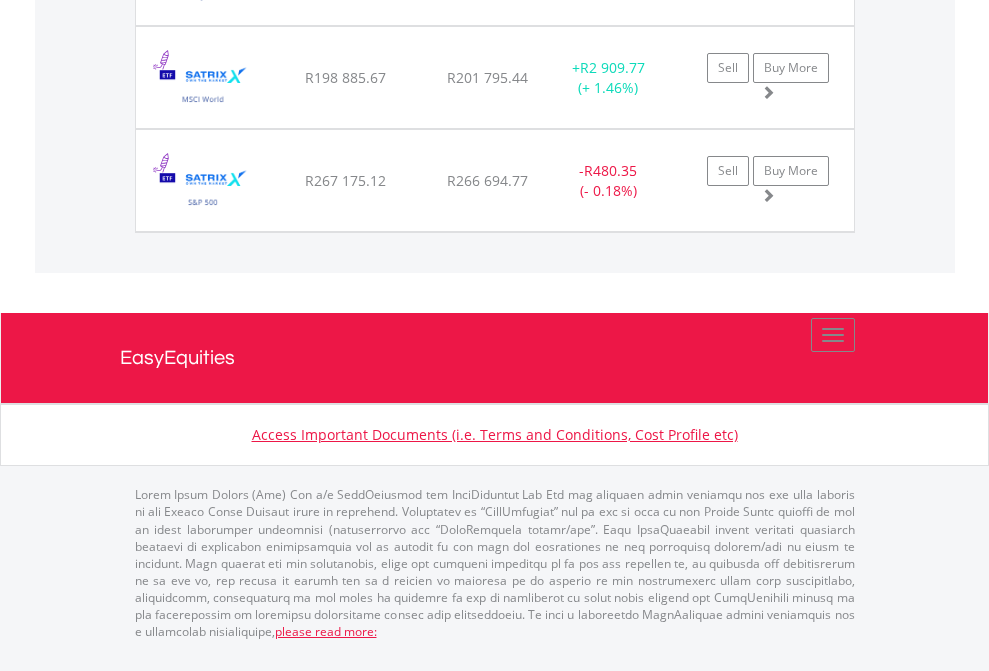 click on "EasyEquities USD" at bounding box center (818, -1625) 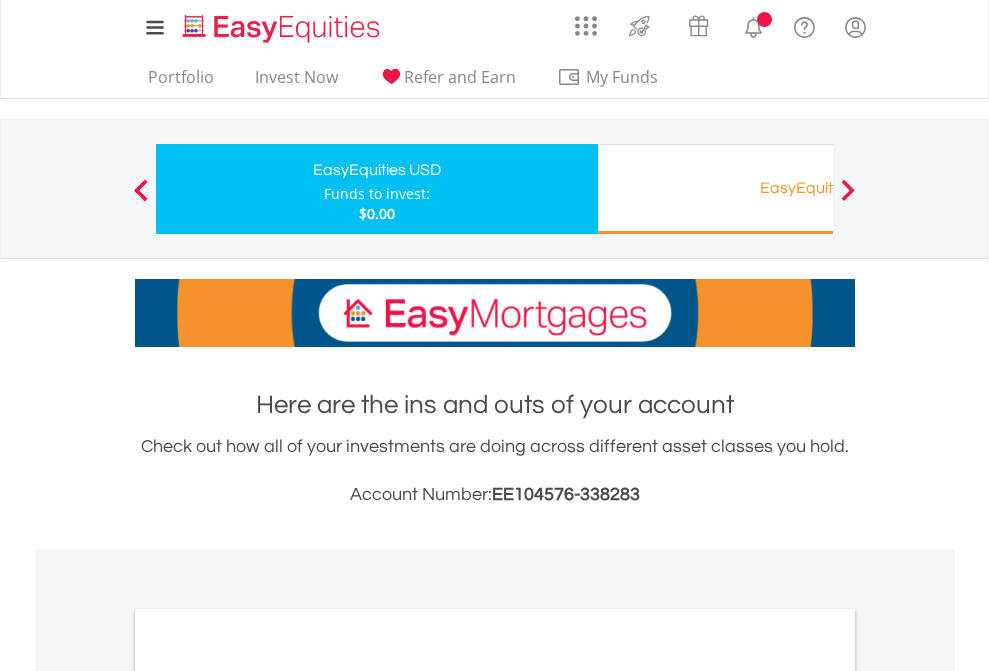 scroll, scrollTop: 0, scrollLeft: 0, axis: both 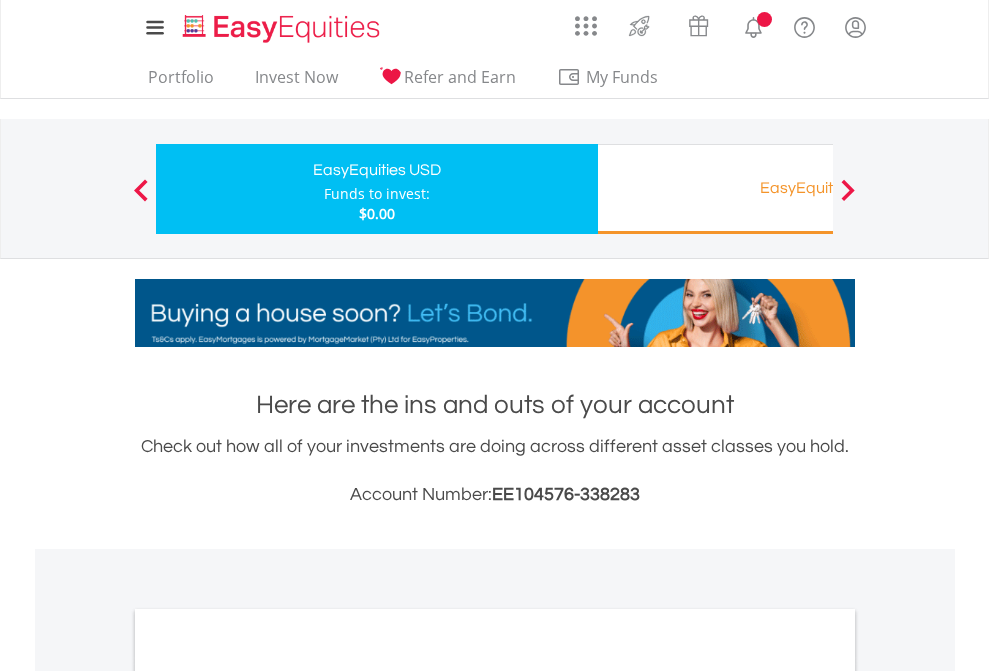 click on "All Holdings" at bounding box center (268, 1096) 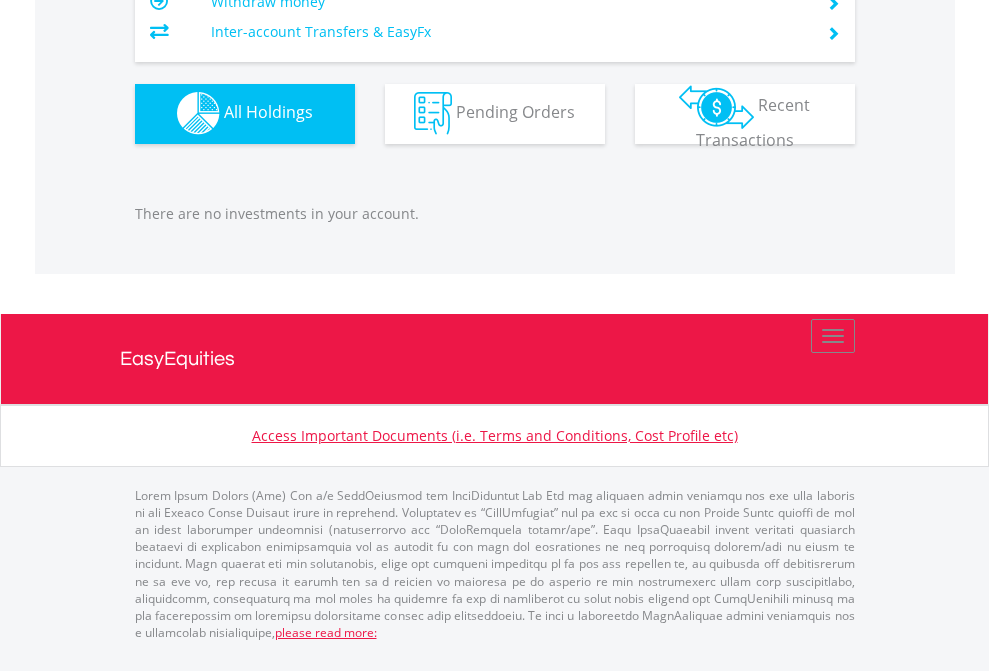 scroll, scrollTop: 1980, scrollLeft: 0, axis: vertical 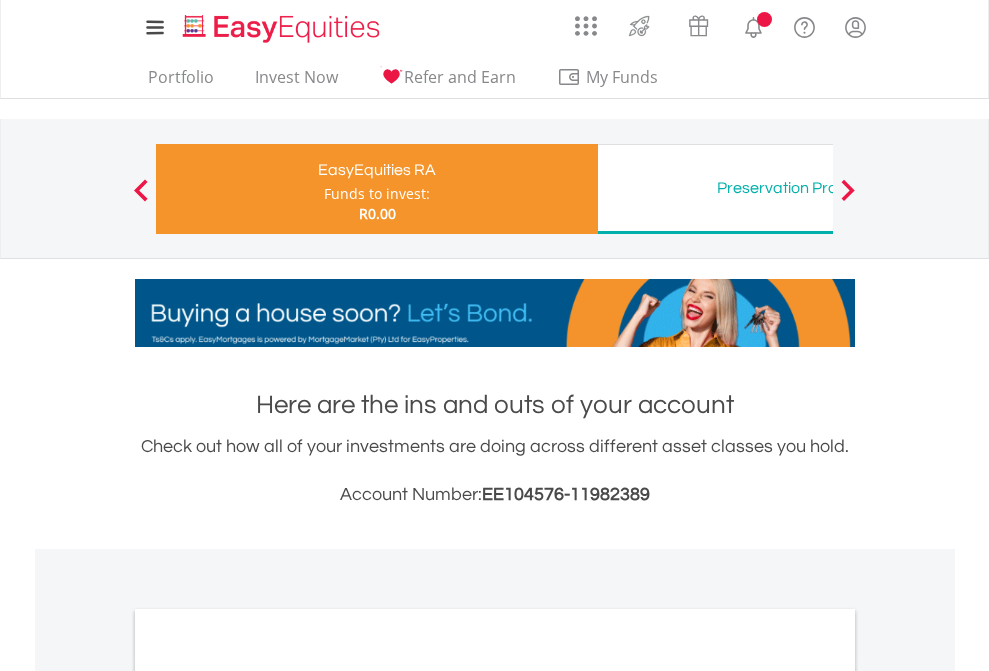click on "All Holdings" at bounding box center [268, 1066] 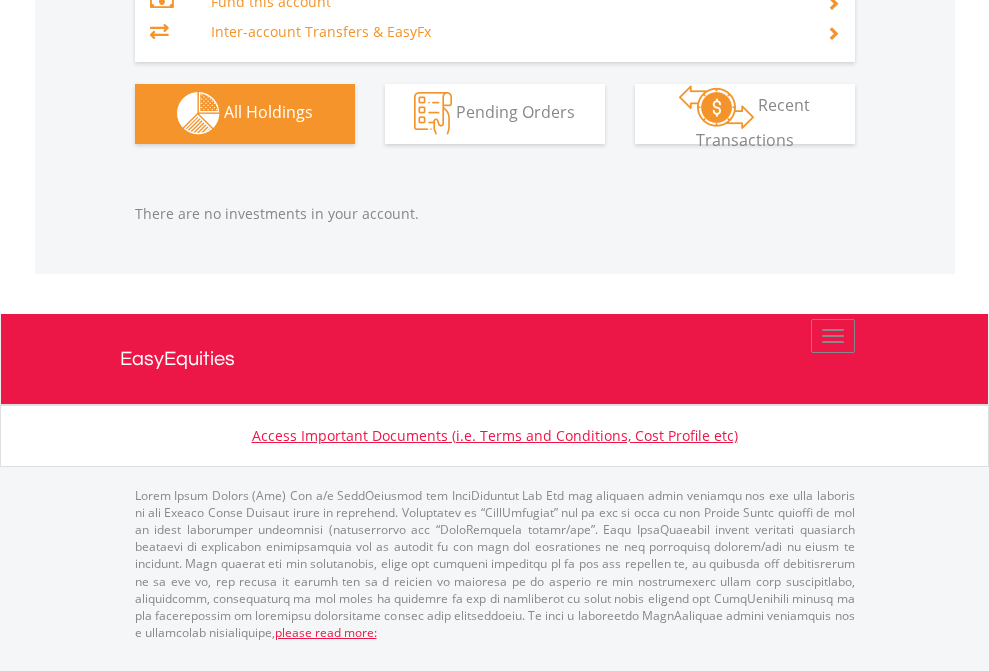 scroll, scrollTop: 2097, scrollLeft: 0, axis: vertical 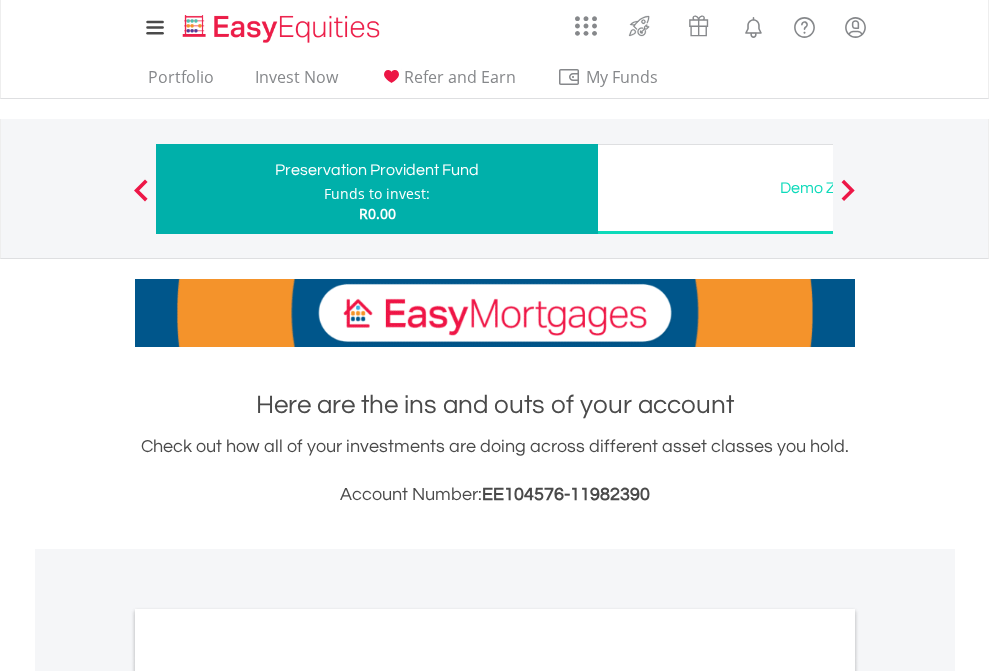 click on "All Holdings" at bounding box center (268, 1036) 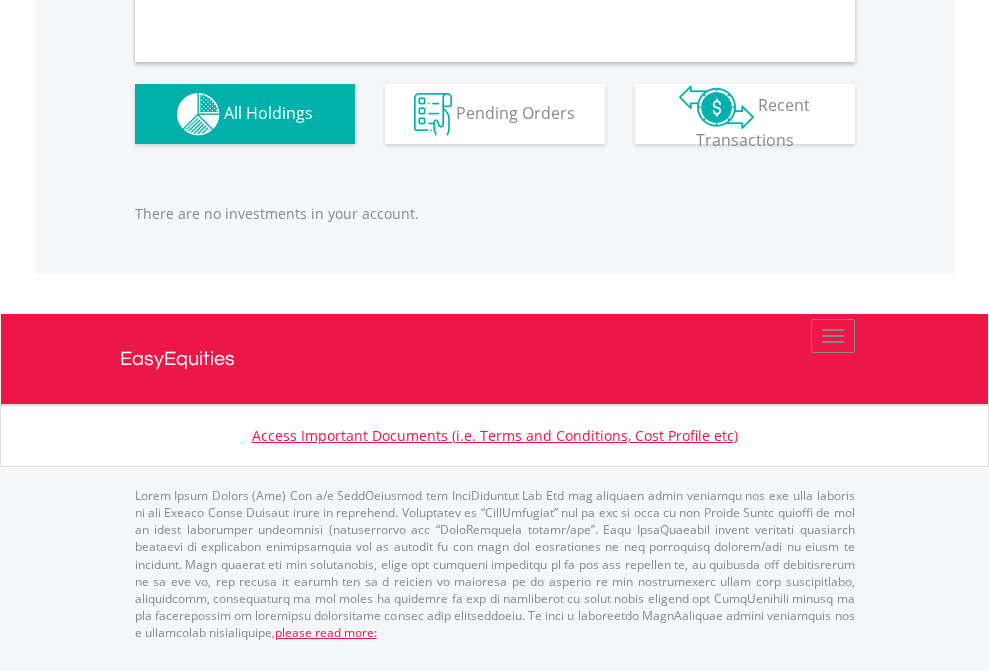 scroll, scrollTop: 1980, scrollLeft: 0, axis: vertical 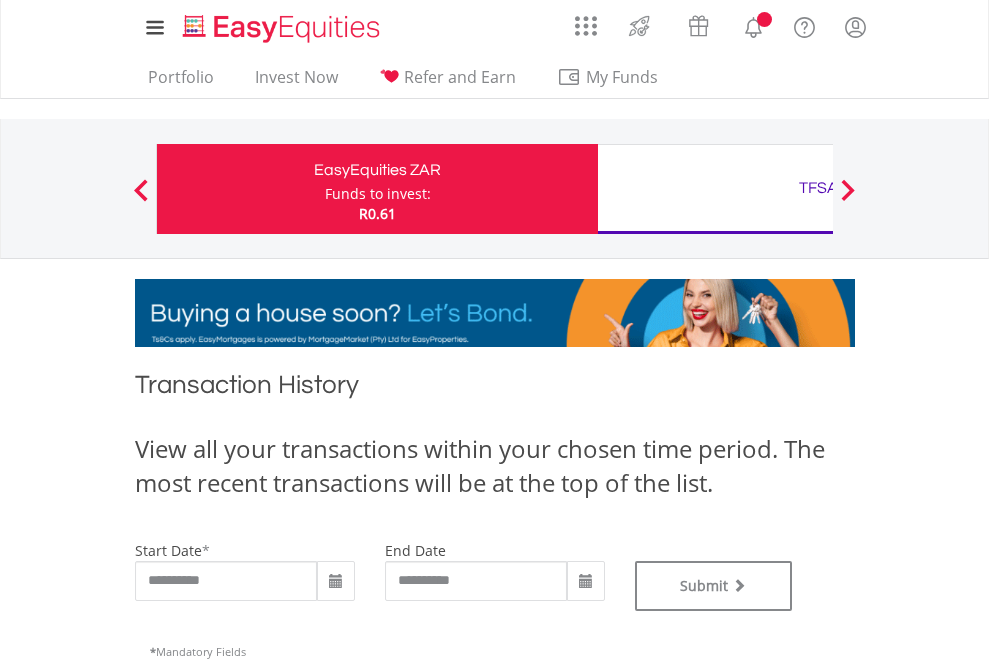type on "**********" 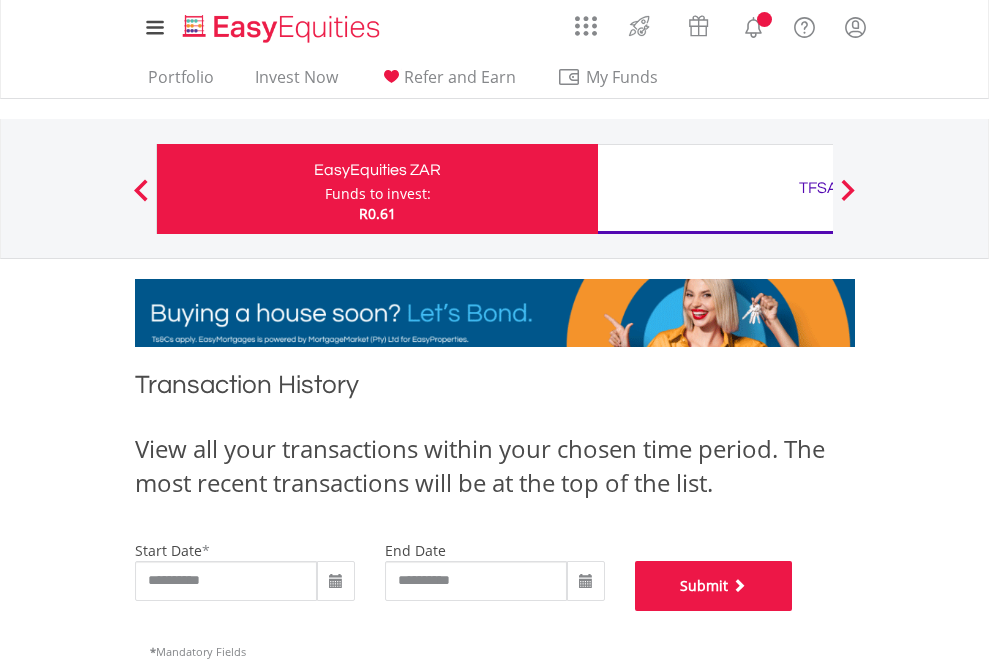 click on "Submit" at bounding box center [714, 586] 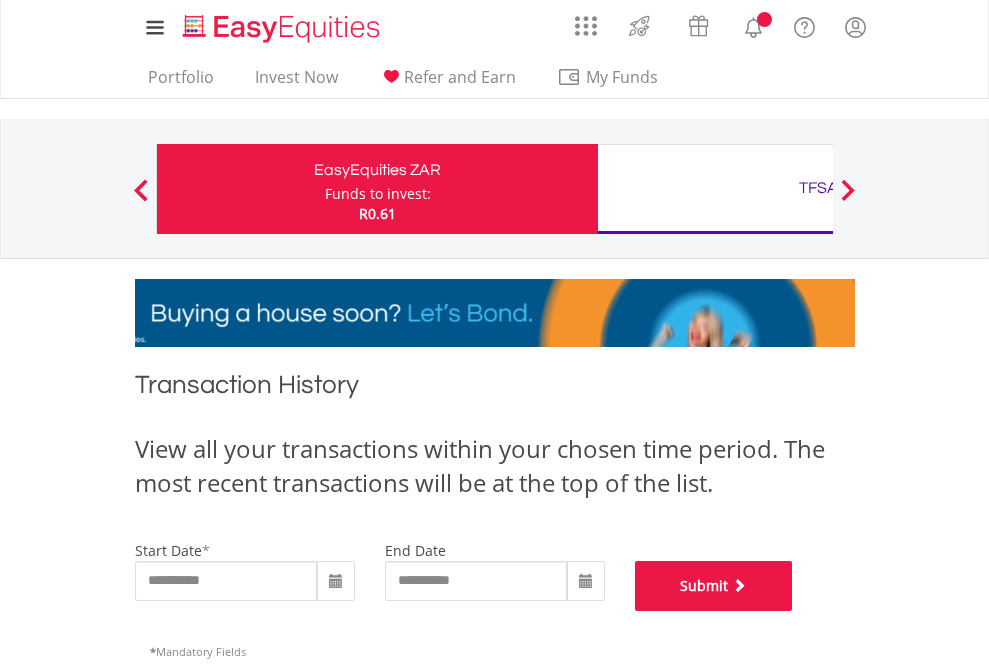 scroll, scrollTop: 811, scrollLeft: 0, axis: vertical 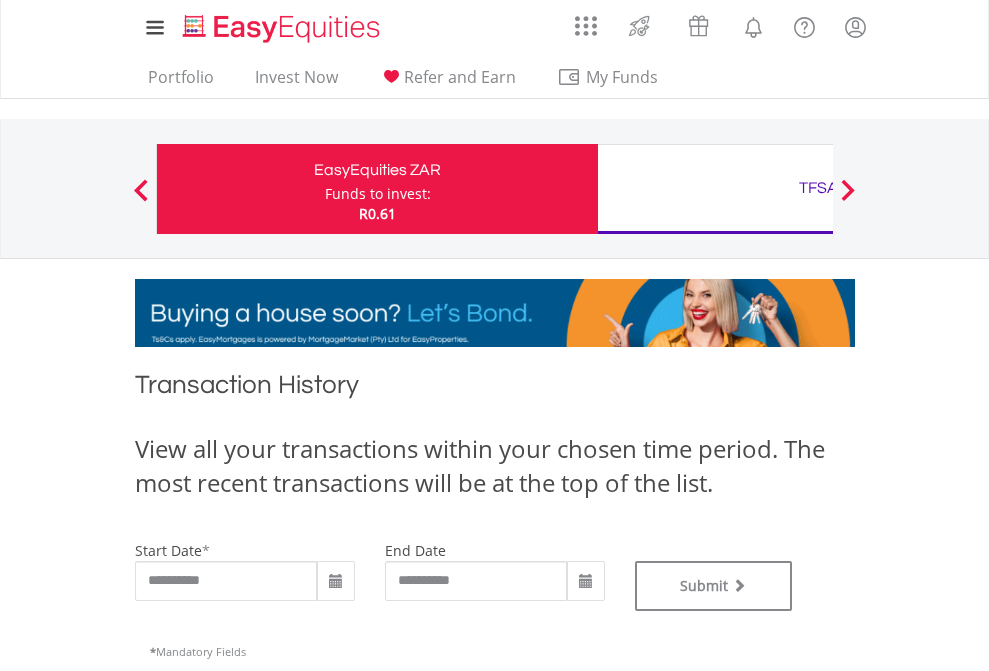click on "TFSA" at bounding box center (818, 188) 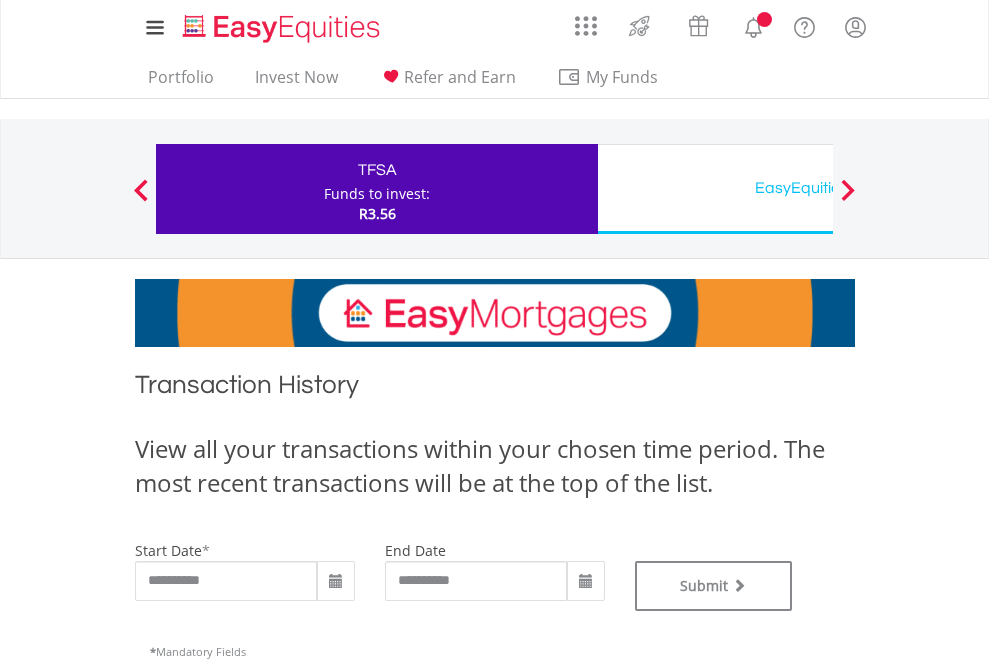 scroll, scrollTop: 0, scrollLeft: 0, axis: both 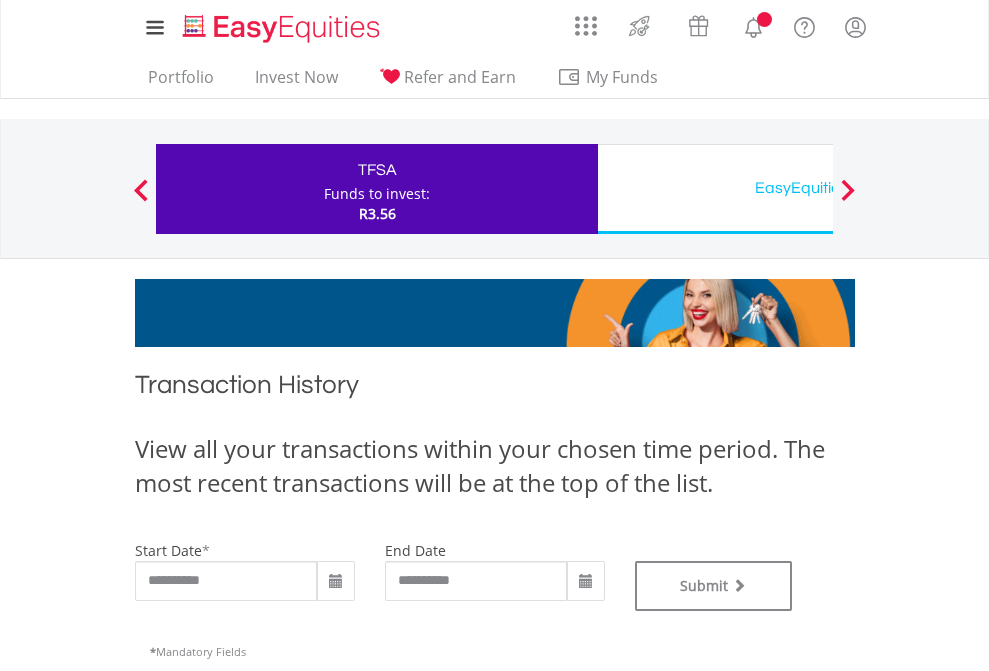 type on "**********" 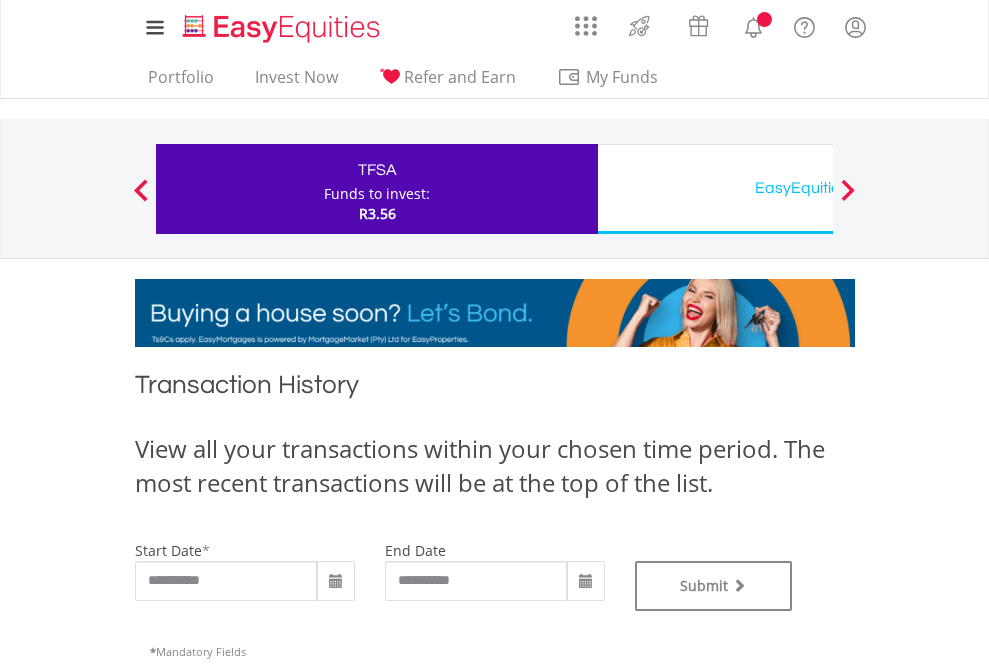 type on "**********" 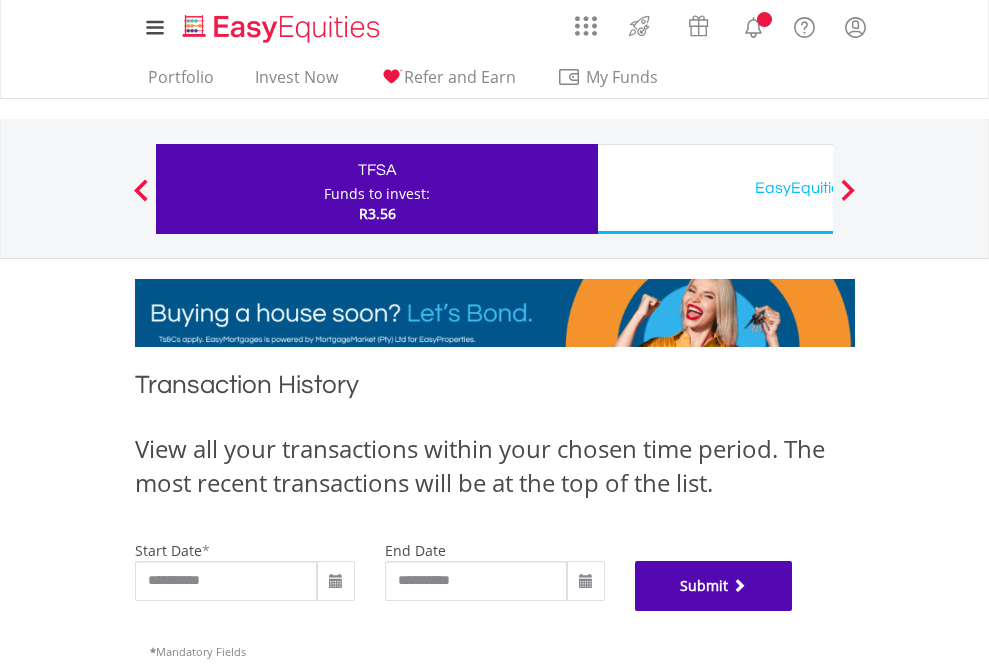 click on "Submit" at bounding box center [714, 586] 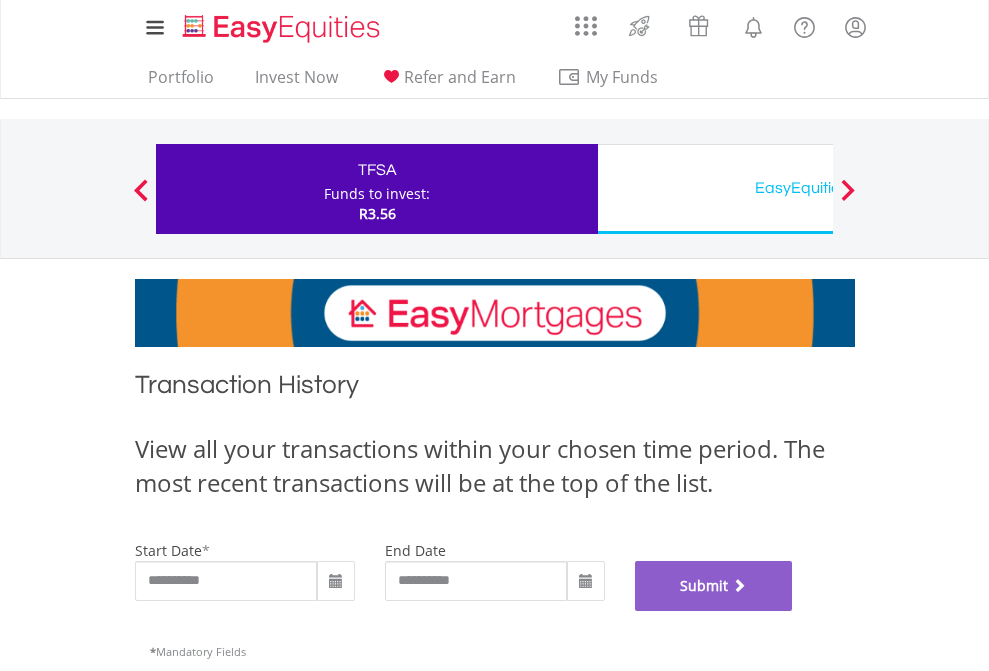 scroll, scrollTop: 811, scrollLeft: 0, axis: vertical 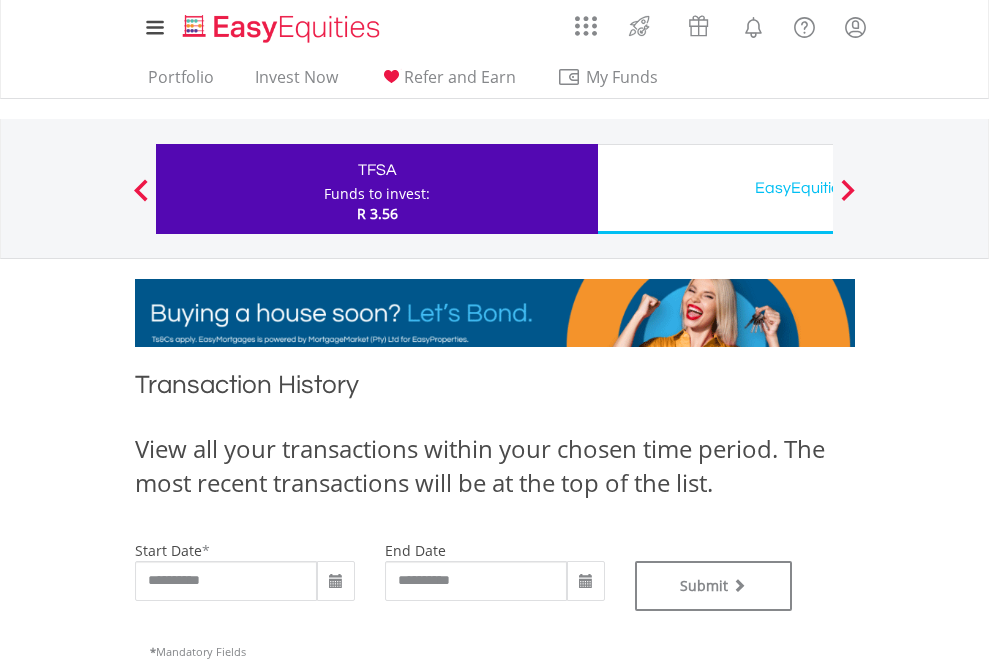click on "EasyEquities USD" at bounding box center (818, 188) 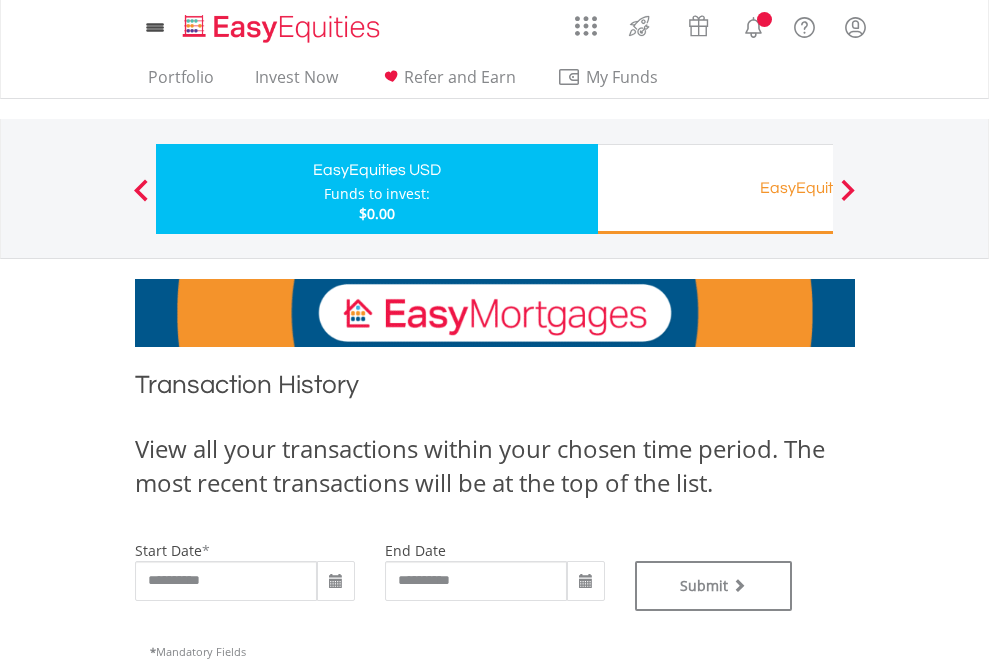 scroll, scrollTop: 0, scrollLeft: 0, axis: both 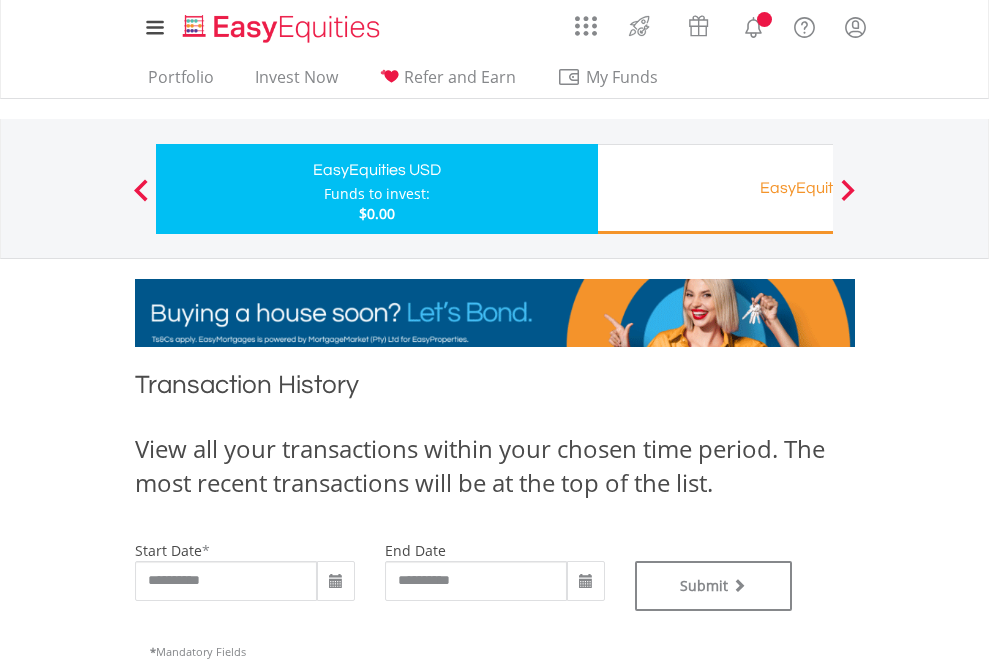 type on "**********" 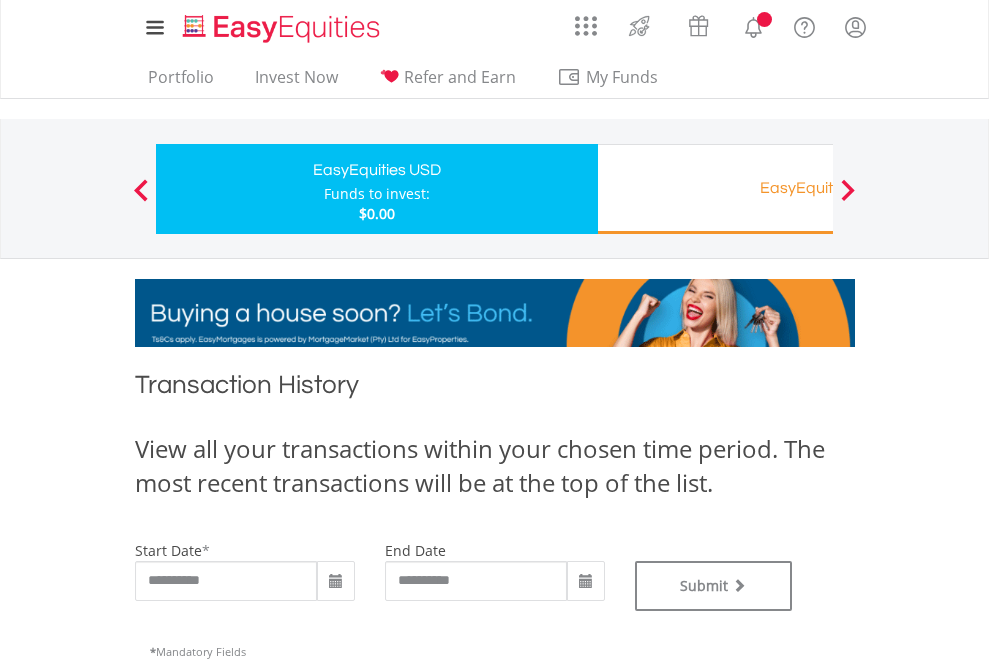 type on "**********" 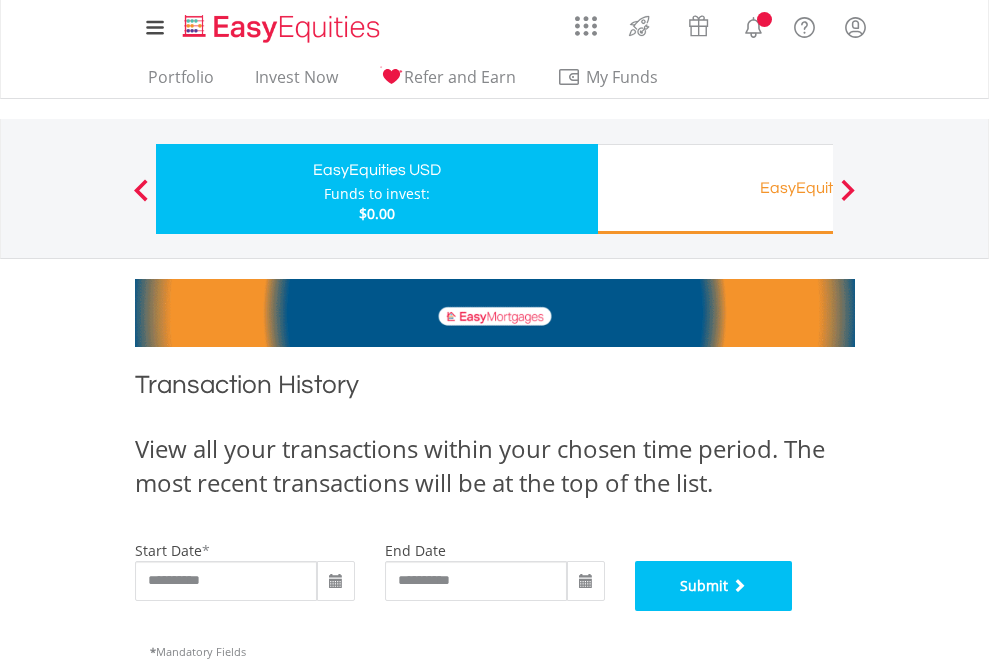 click on "Submit" at bounding box center (714, 586) 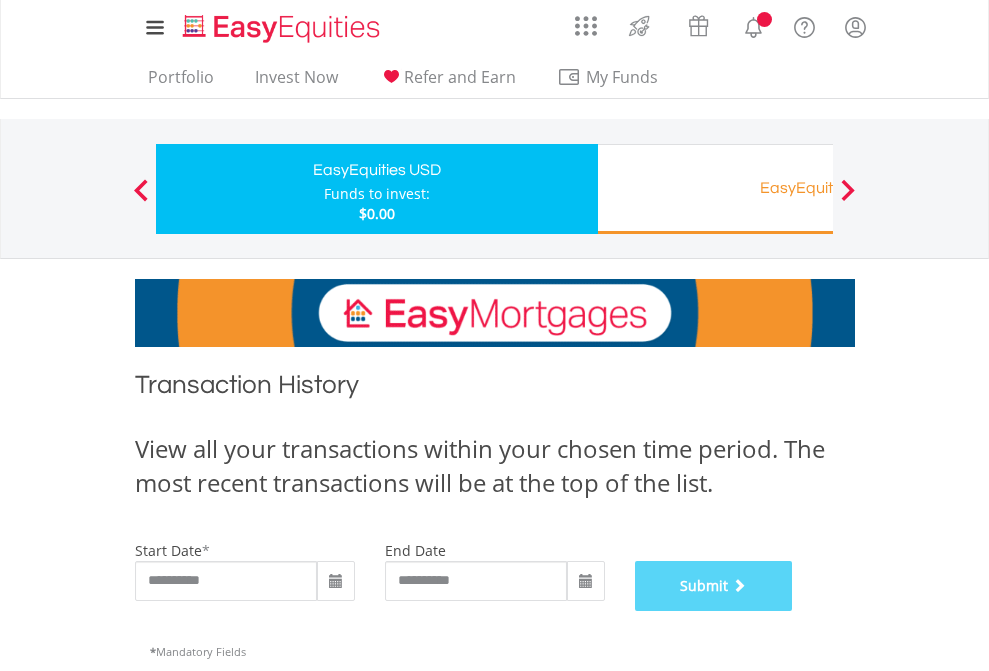 scroll, scrollTop: 811, scrollLeft: 0, axis: vertical 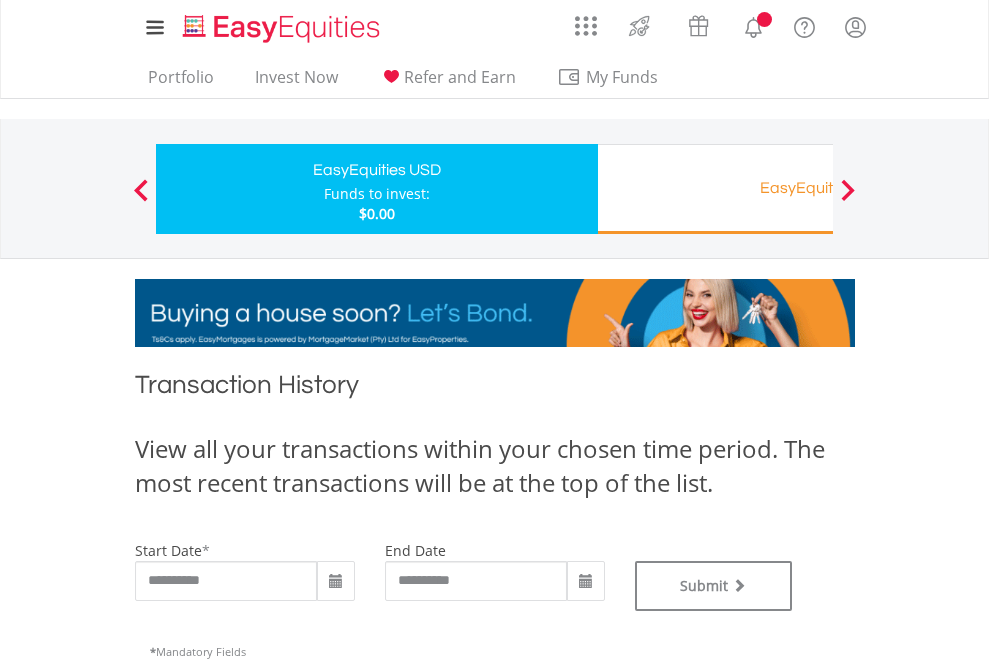 click on "EasyEquities RA" at bounding box center (818, 188) 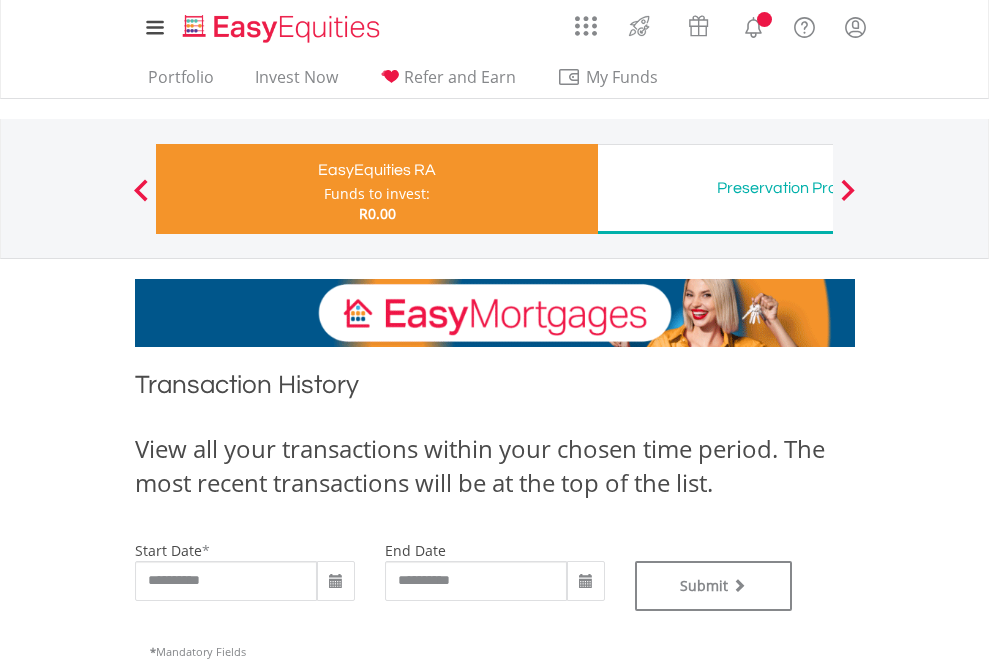 scroll, scrollTop: 0, scrollLeft: 0, axis: both 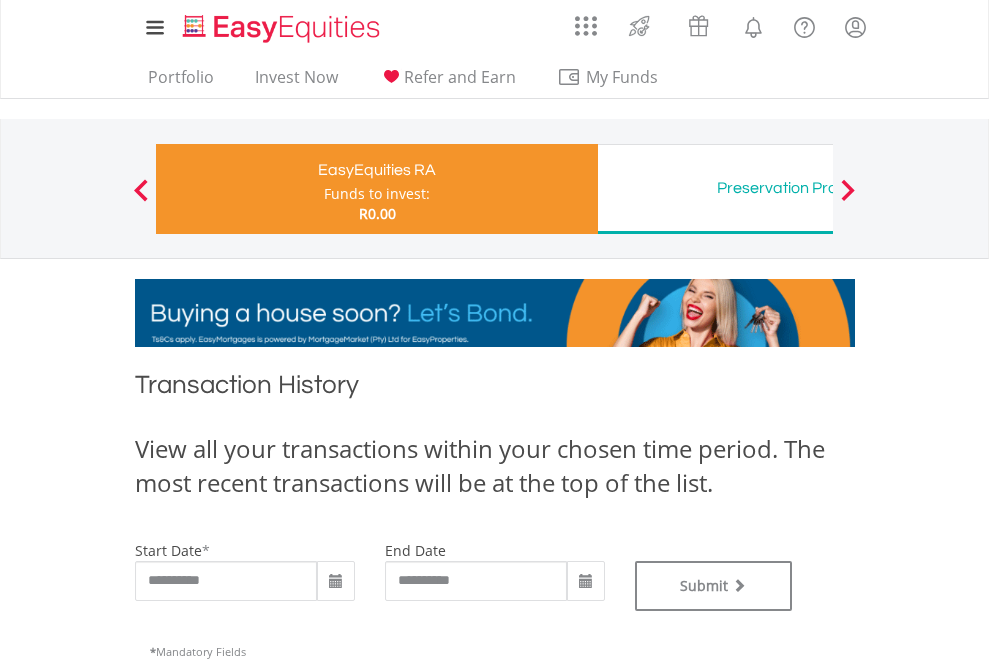type on "**********" 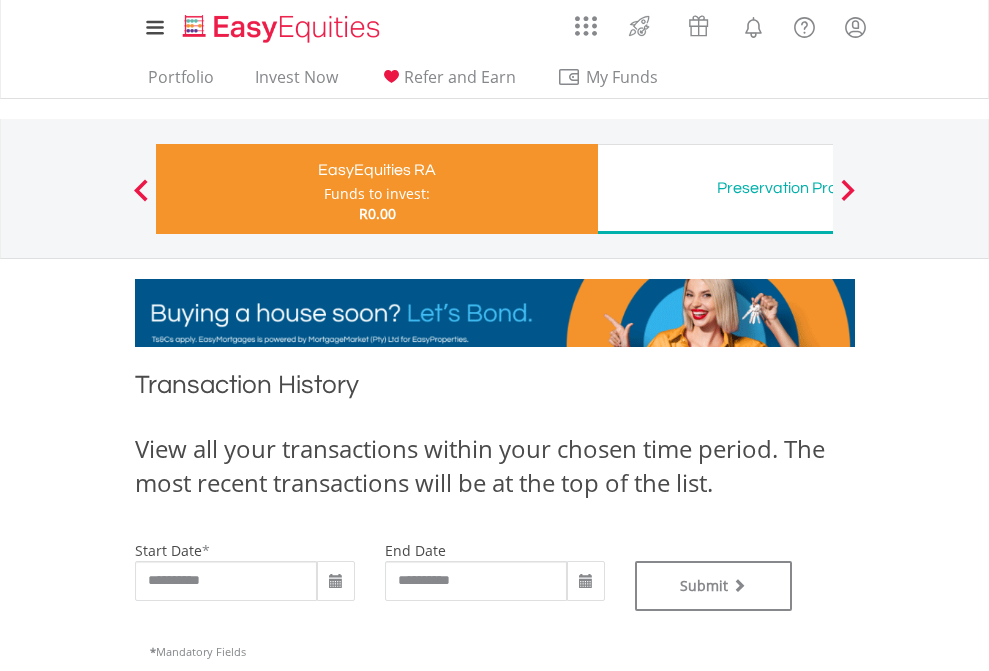 type on "**********" 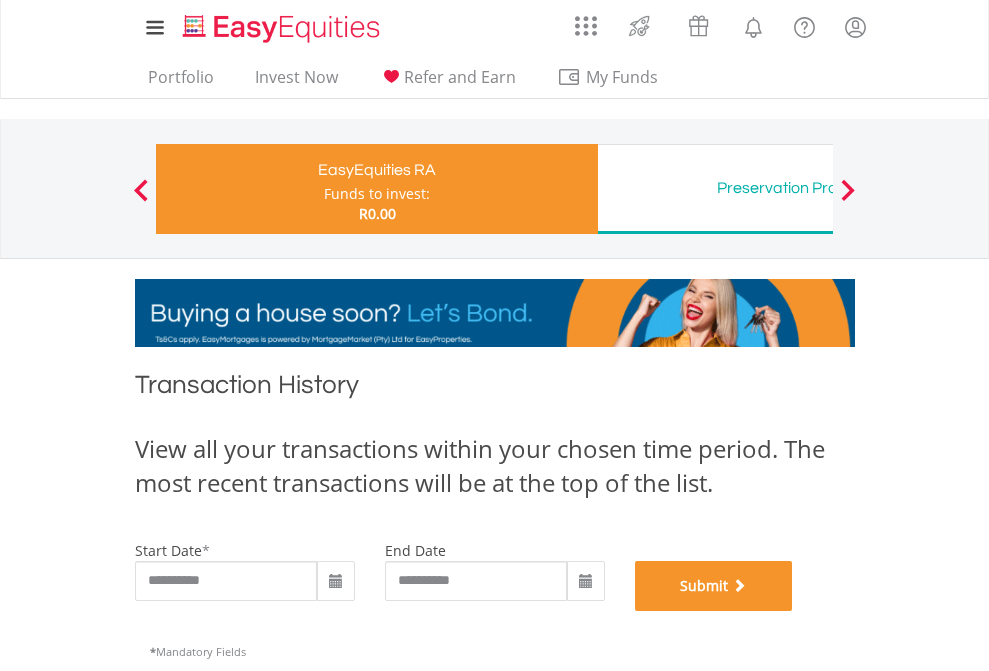 click on "Submit" at bounding box center [714, 586] 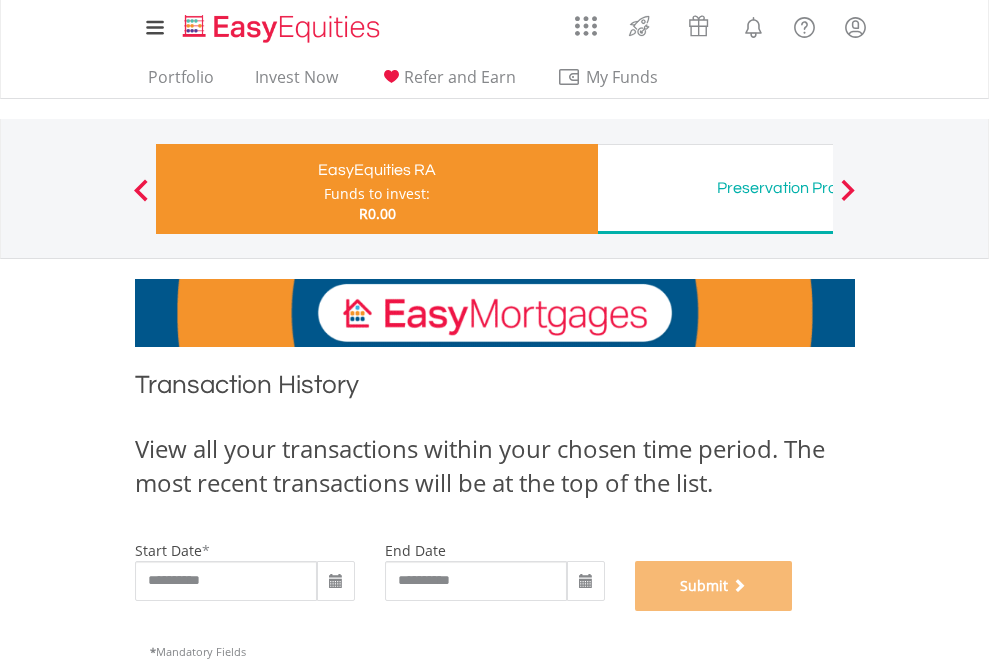 scroll, scrollTop: 811, scrollLeft: 0, axis: vertical 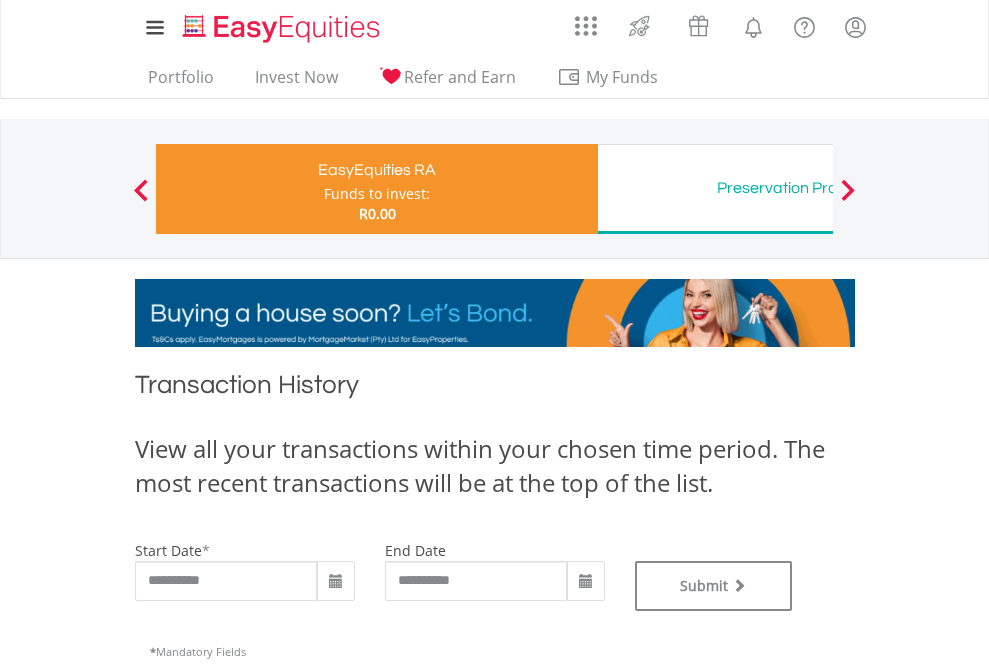 click on "Preservation Provident Fund" at bounding box center (818, 188) 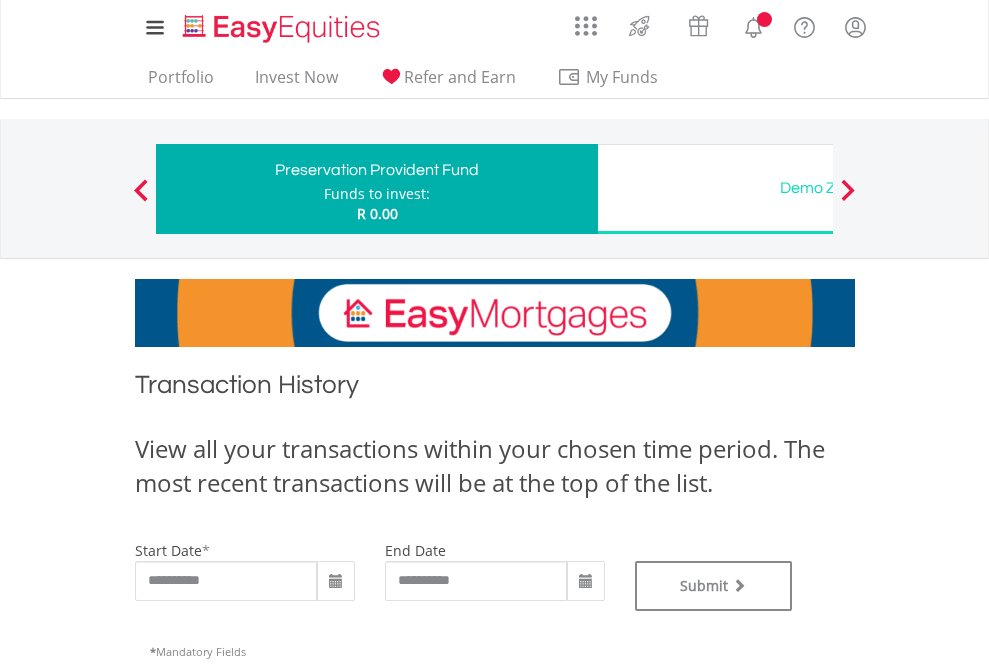 scroll, scrollTop: 0, scrollLeft: 0, axis: both 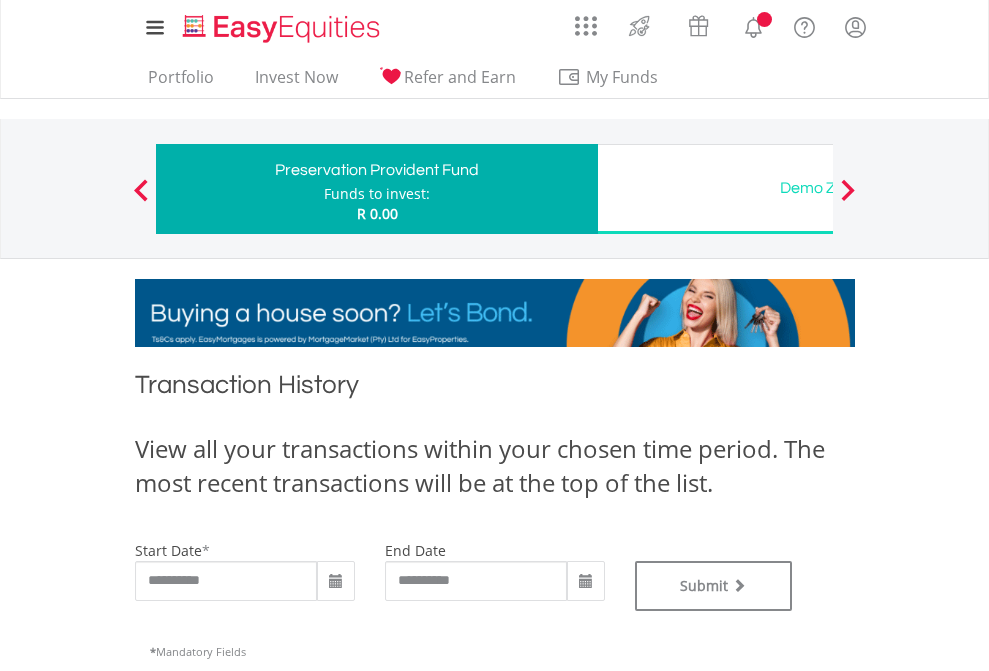 type on "**********" 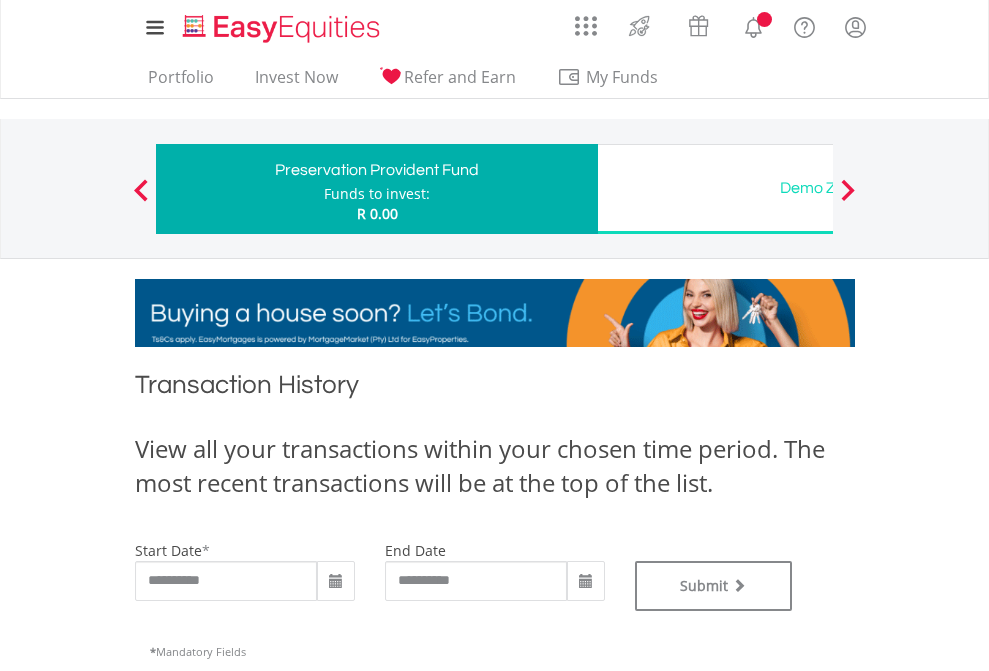 type on "**********" 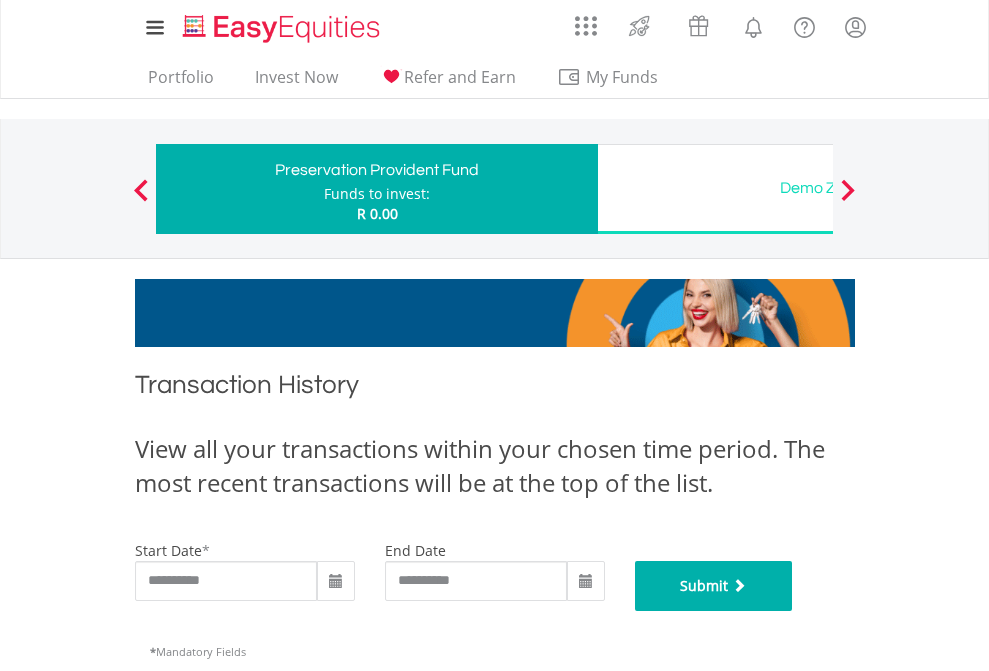 click on "Submit" at bounding box center (714, 586) 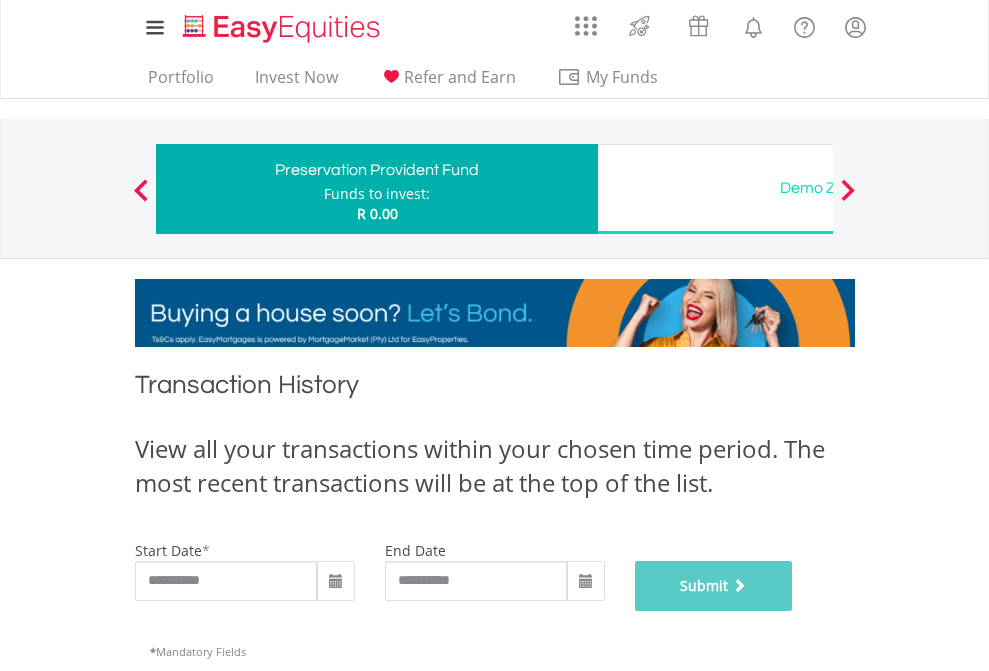 scroll, scrollTop: 811, scrollLeft: 0, axis: vertical 